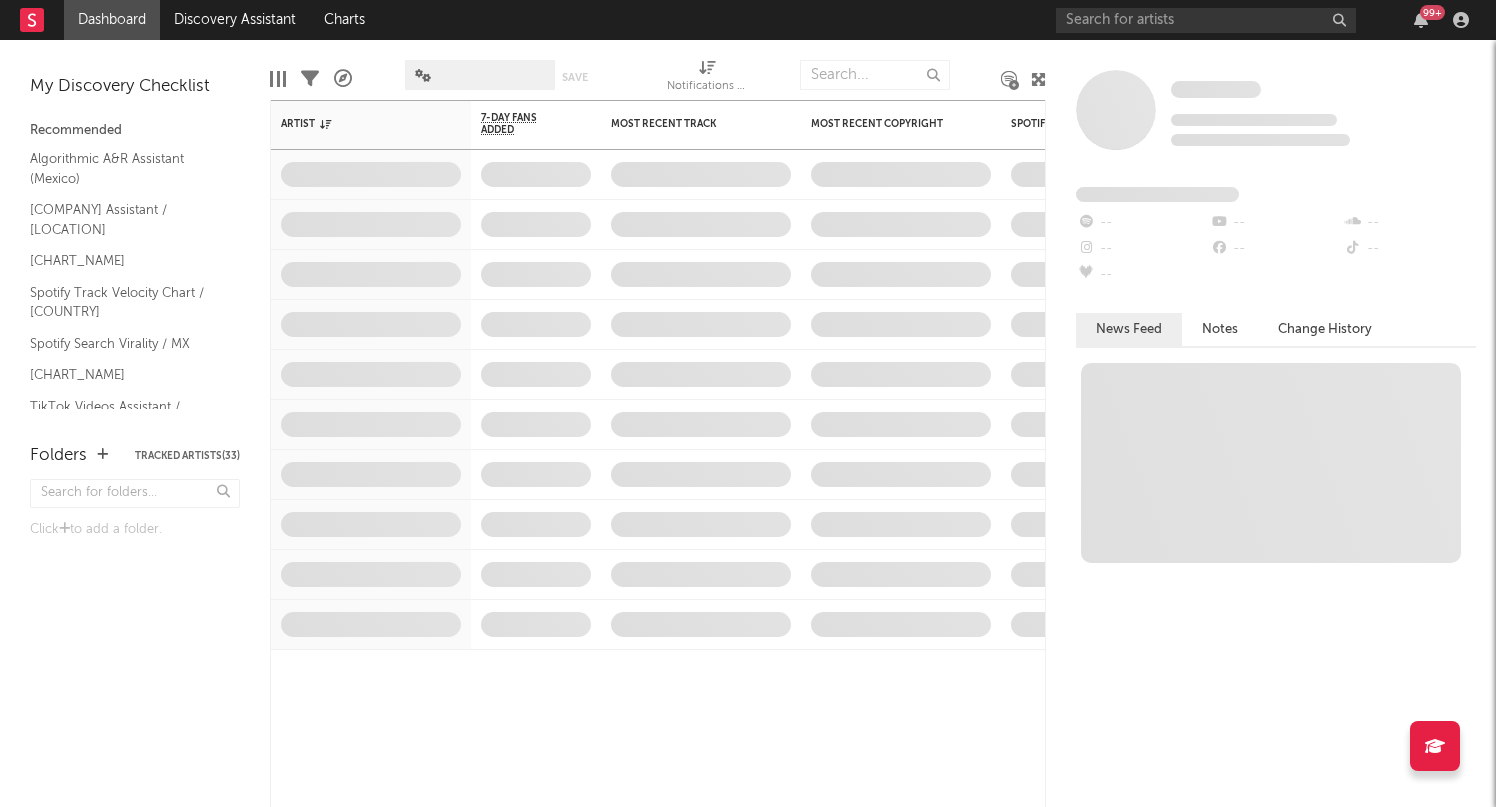 scroll, scrollTop: 0, scrollLeft: 0, axis: both 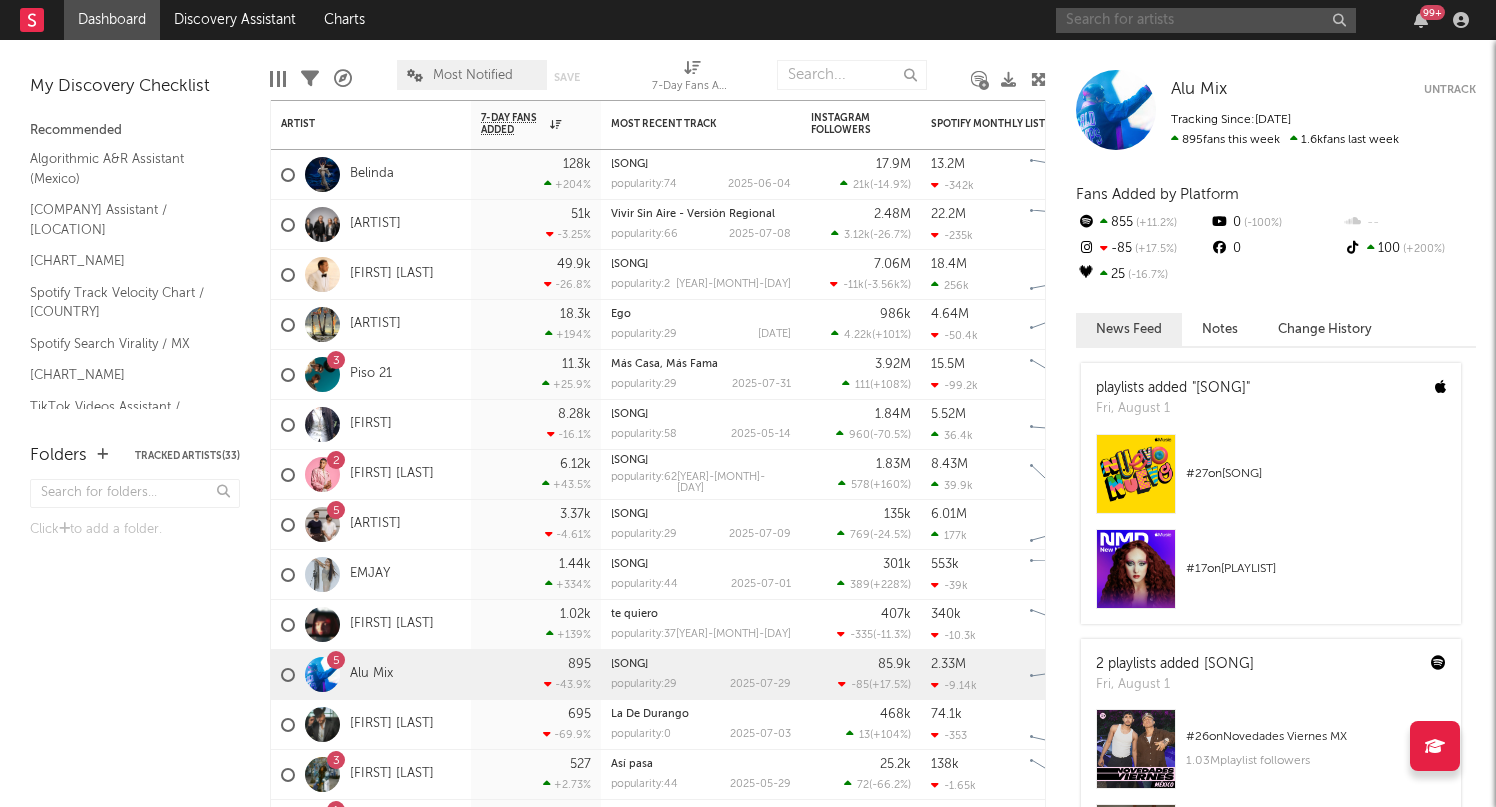 click at bounding box center [1206, 20] 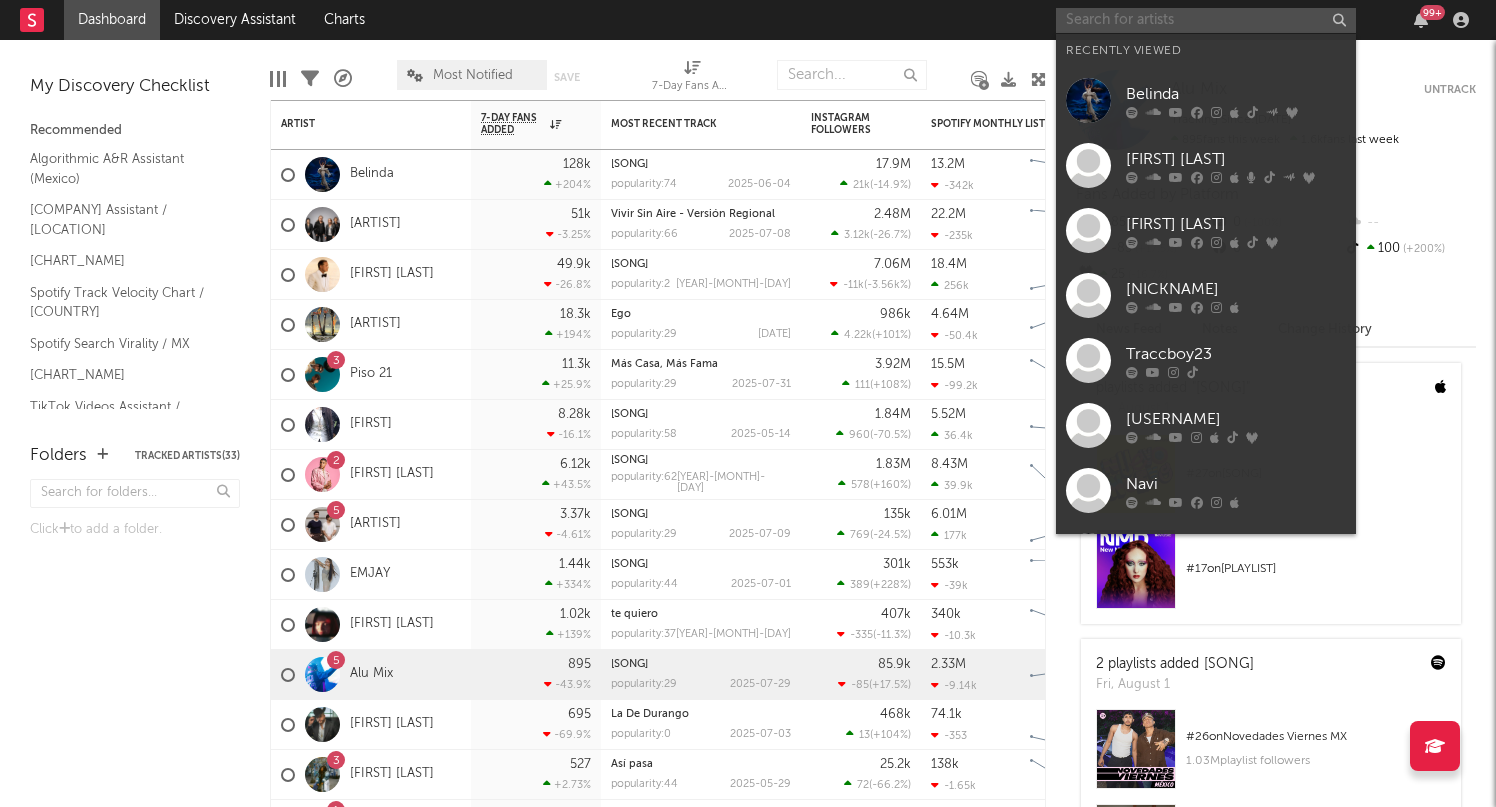 type on "s" 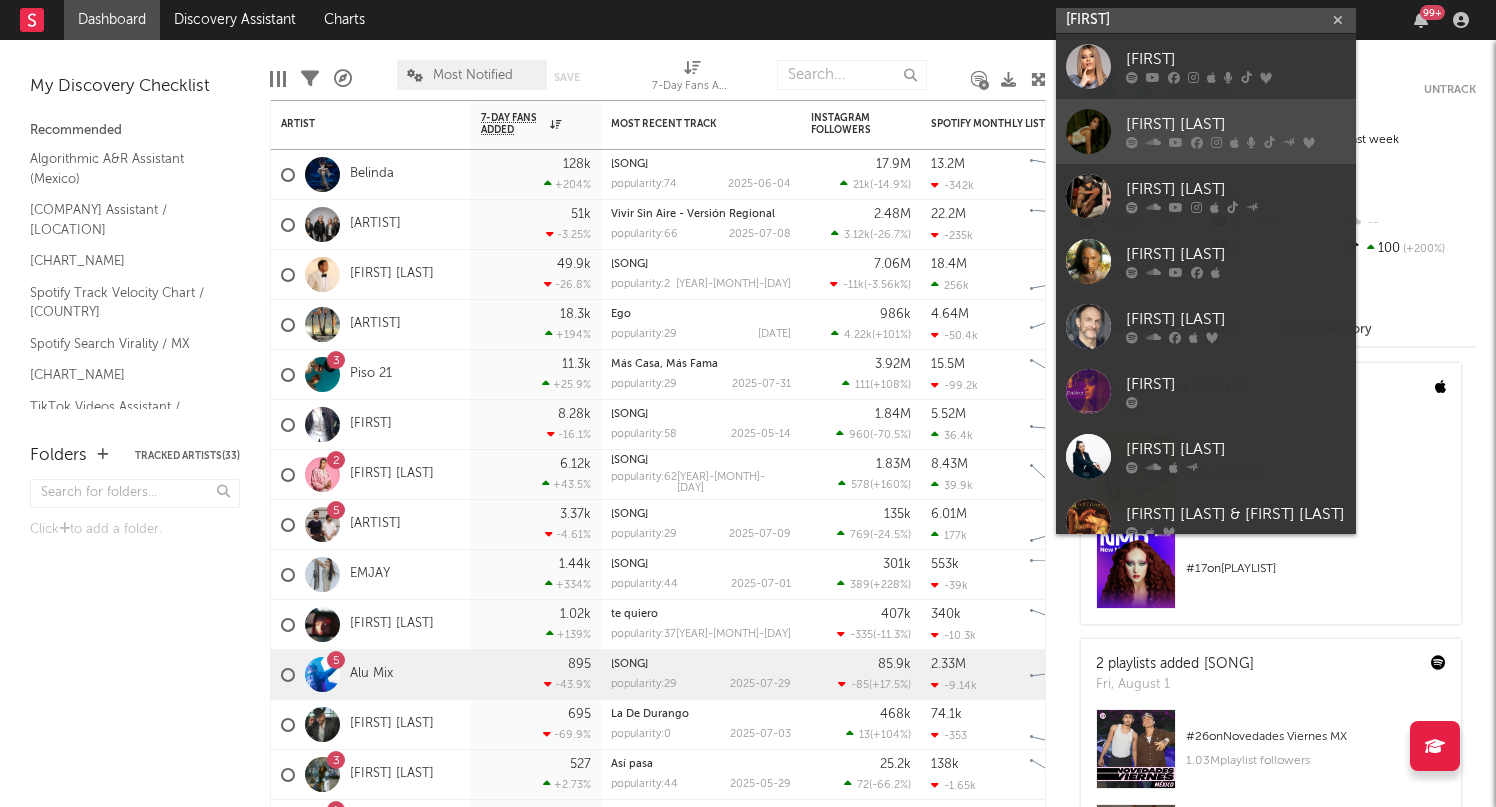 type on "[FIRST]" 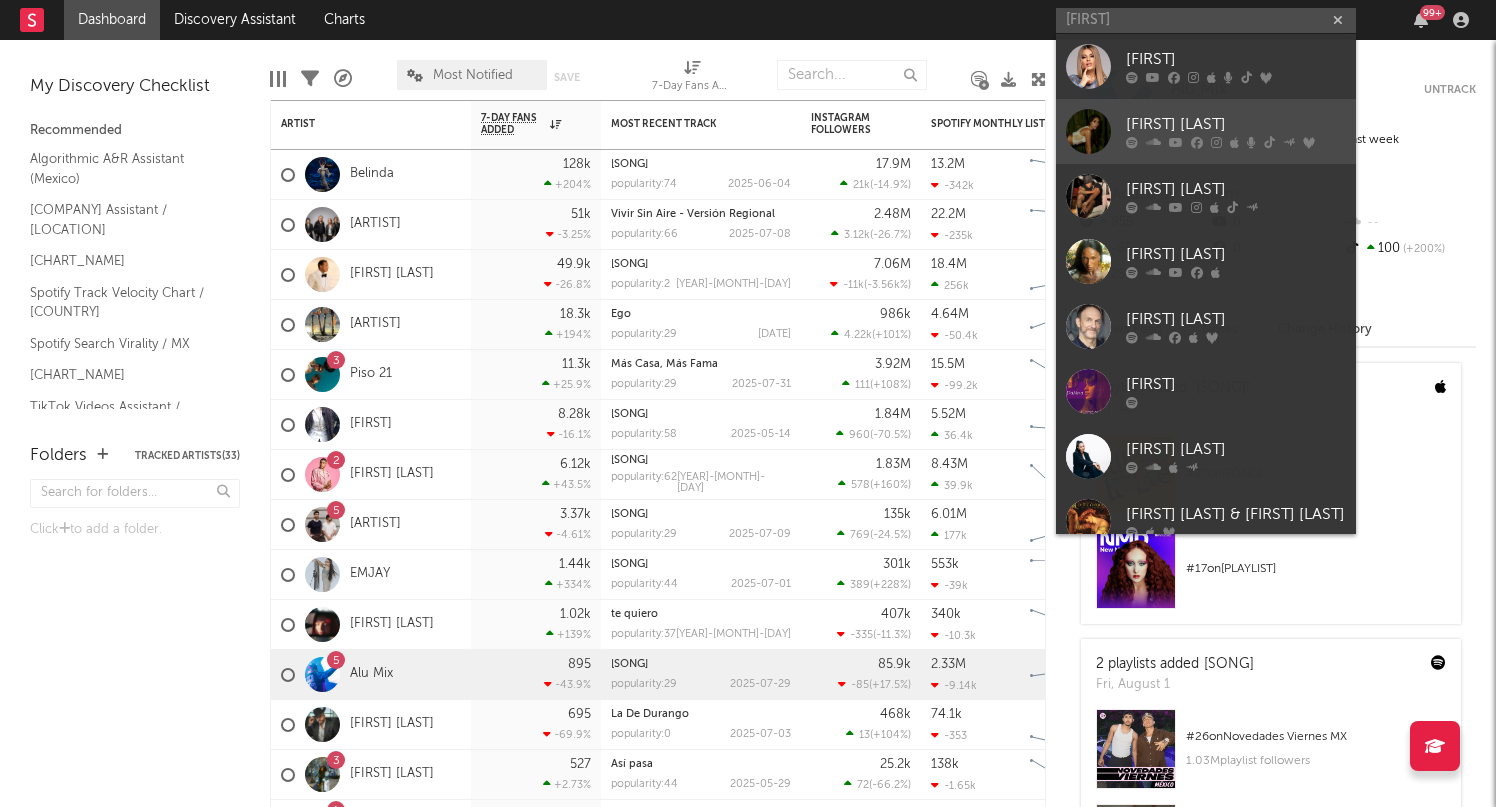 click on "[FIRST] [LAST]" at bounding box center (1236, 125) 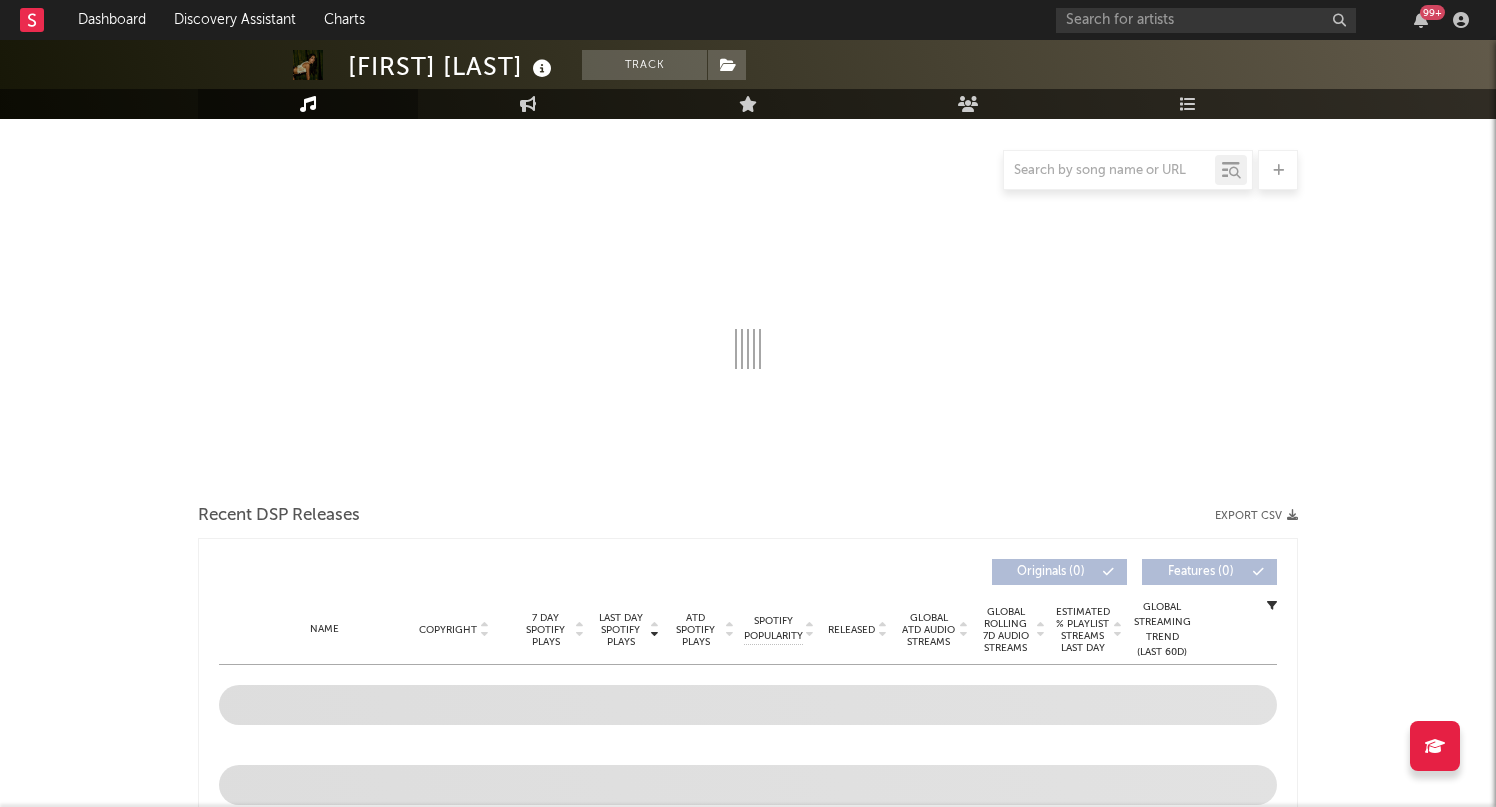 scroll, scrollTop: 198, scrollLeft: 0, axis: vertical 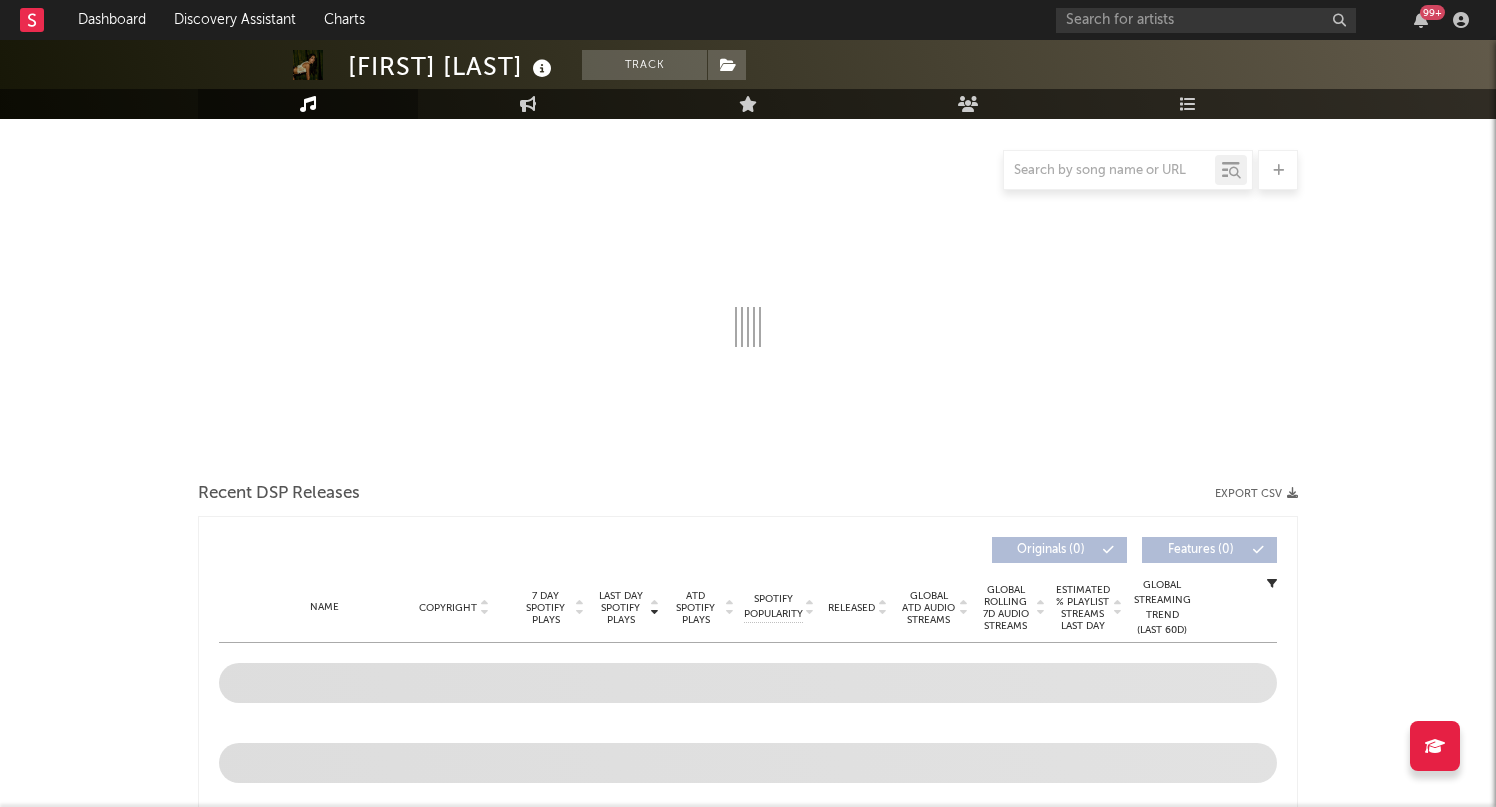 select on "6m" 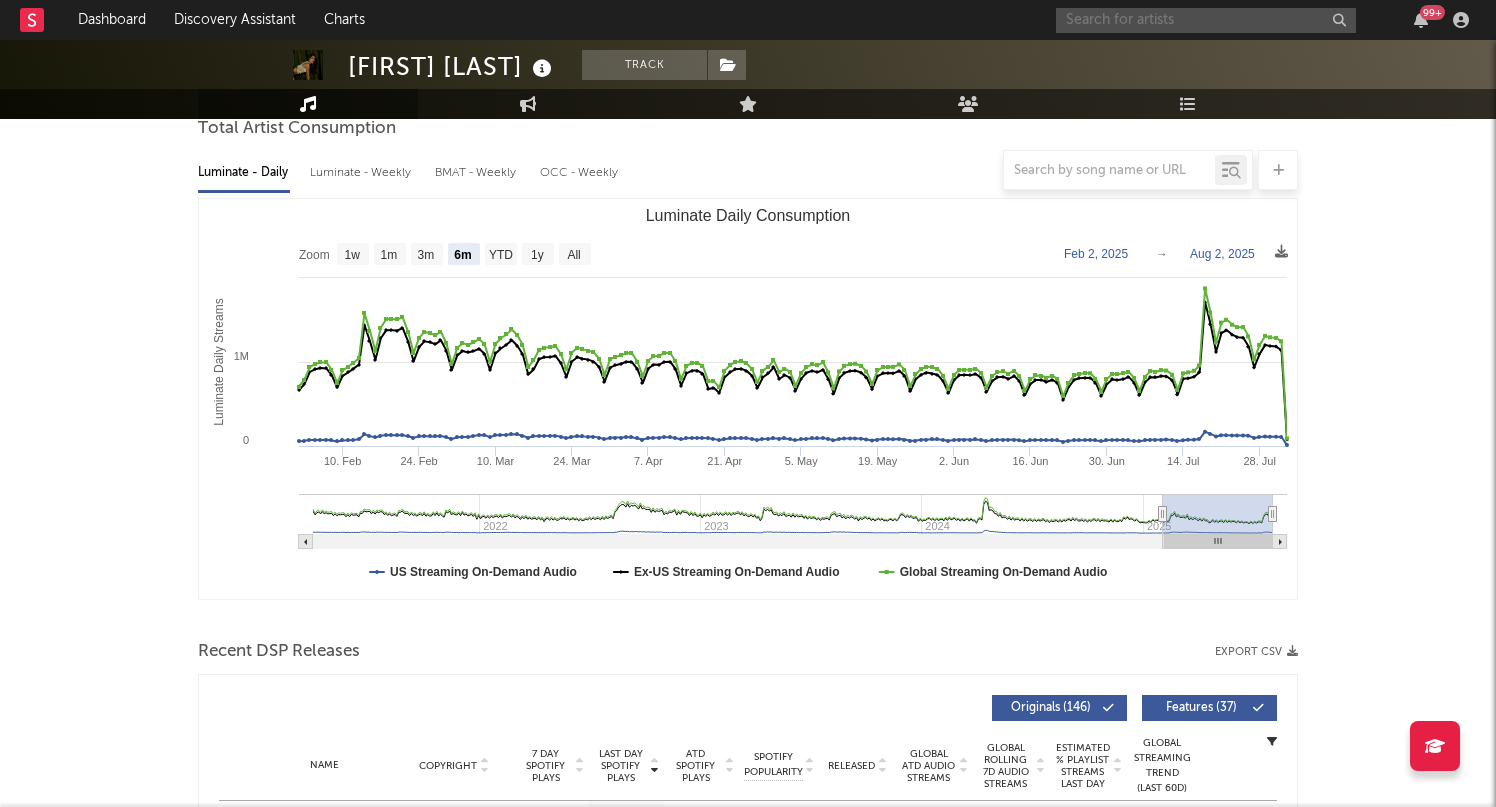 click at bounding box center [1206, 20] 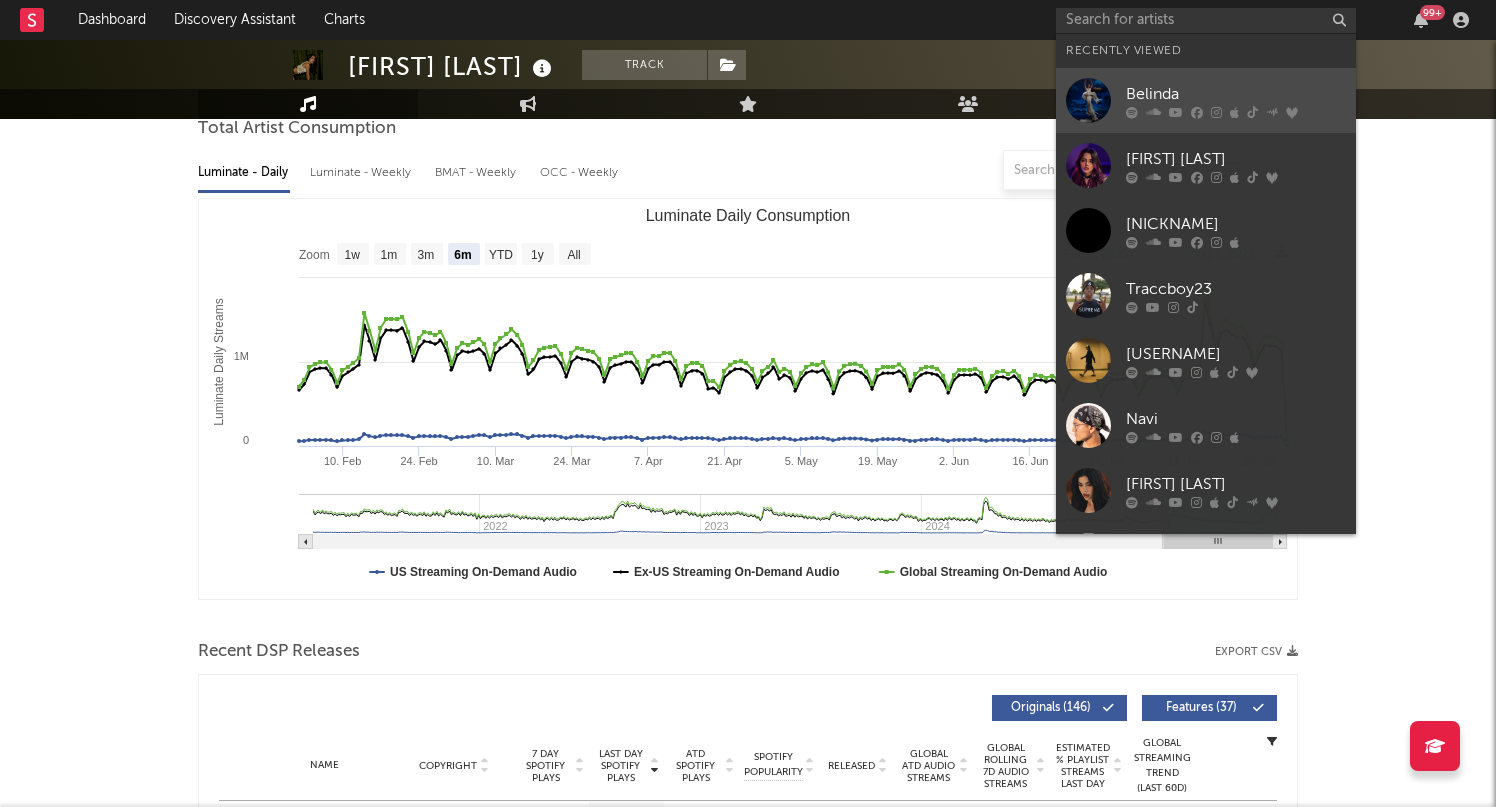 click on "Belinda" at bounding box center (1236, 94) 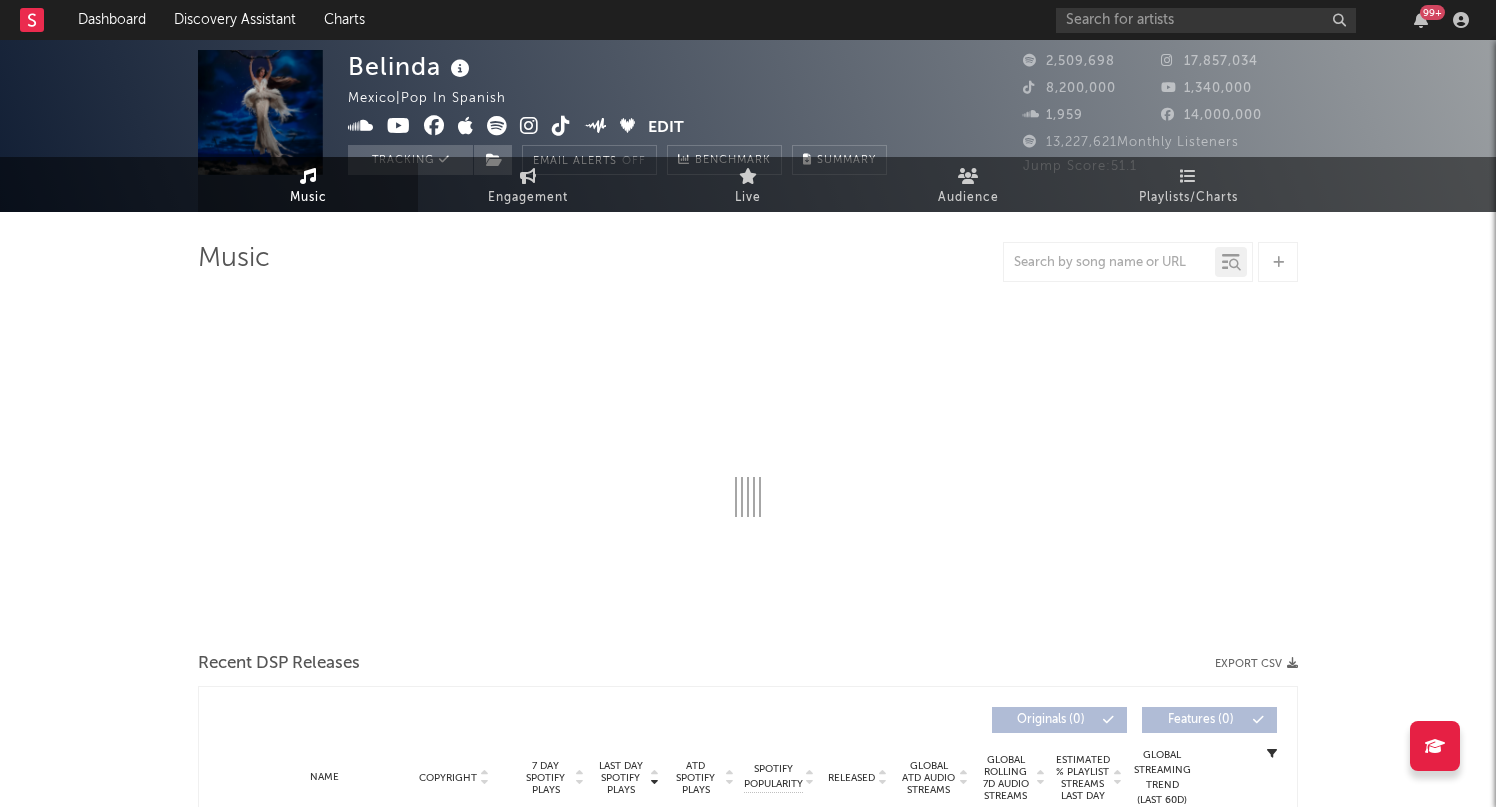 scroll, scrollTop: 0, scrollLeft: 0, axis: both 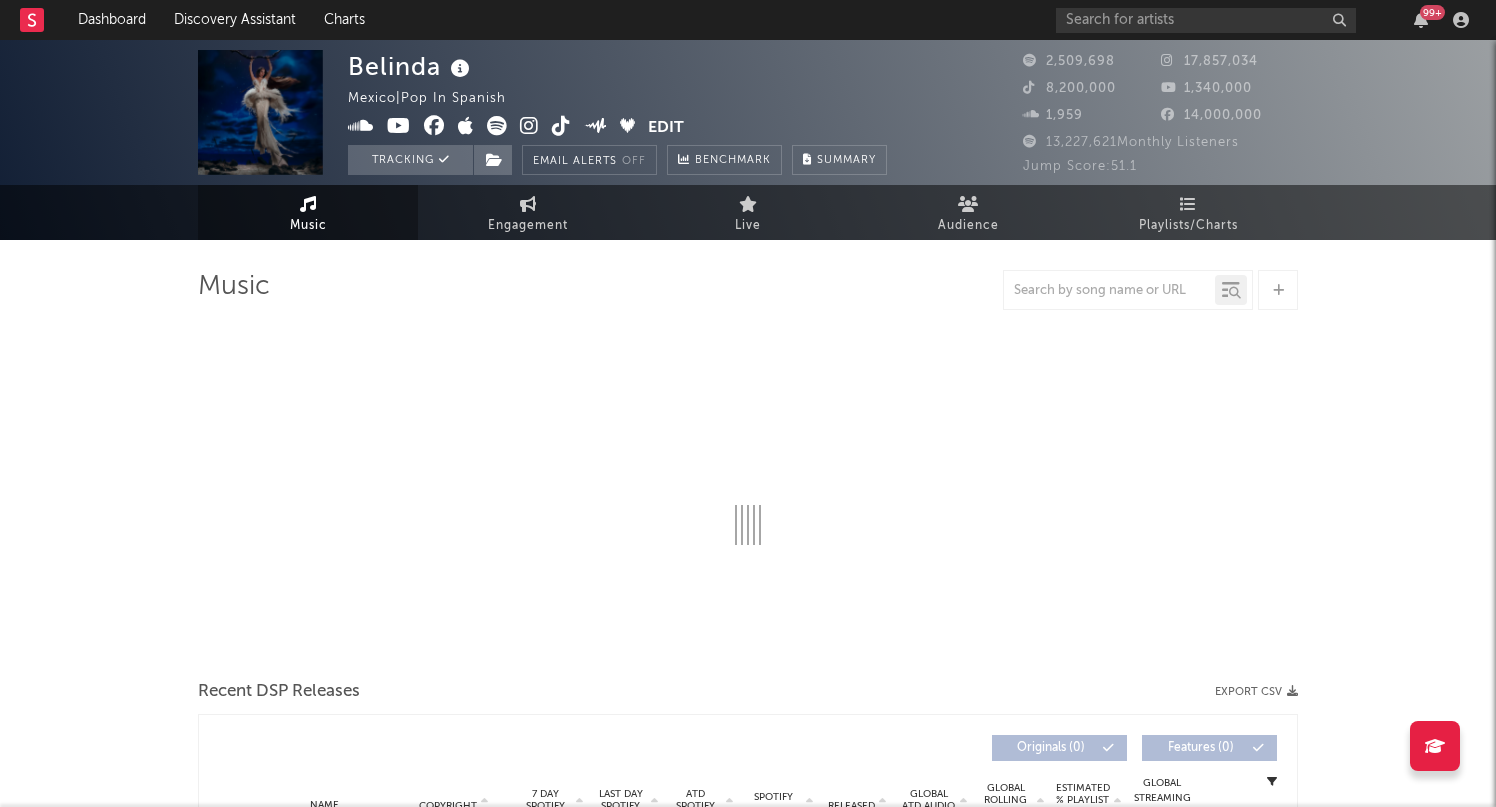 select on "6m" 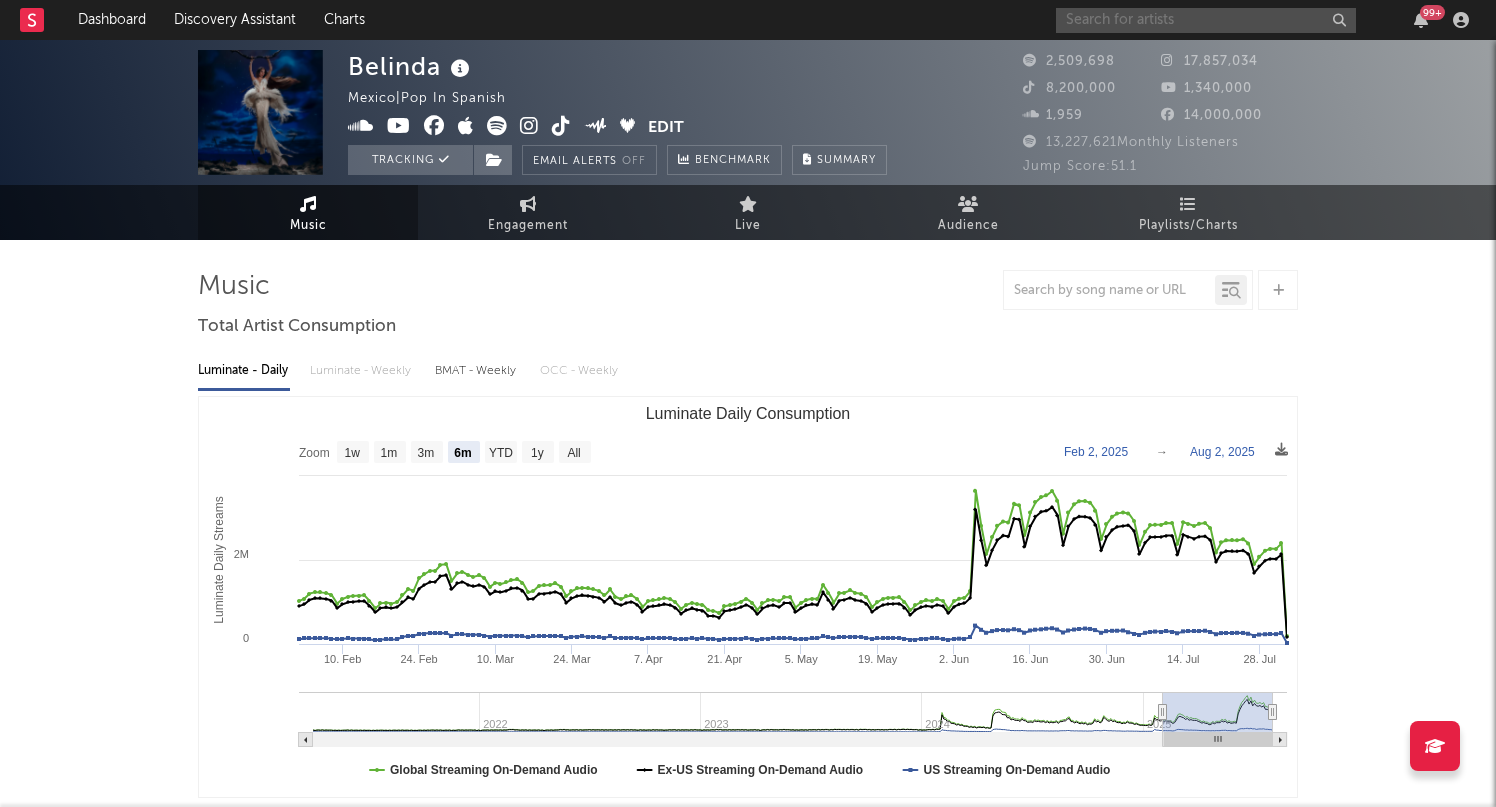 click at bounding box center (1206, 20) 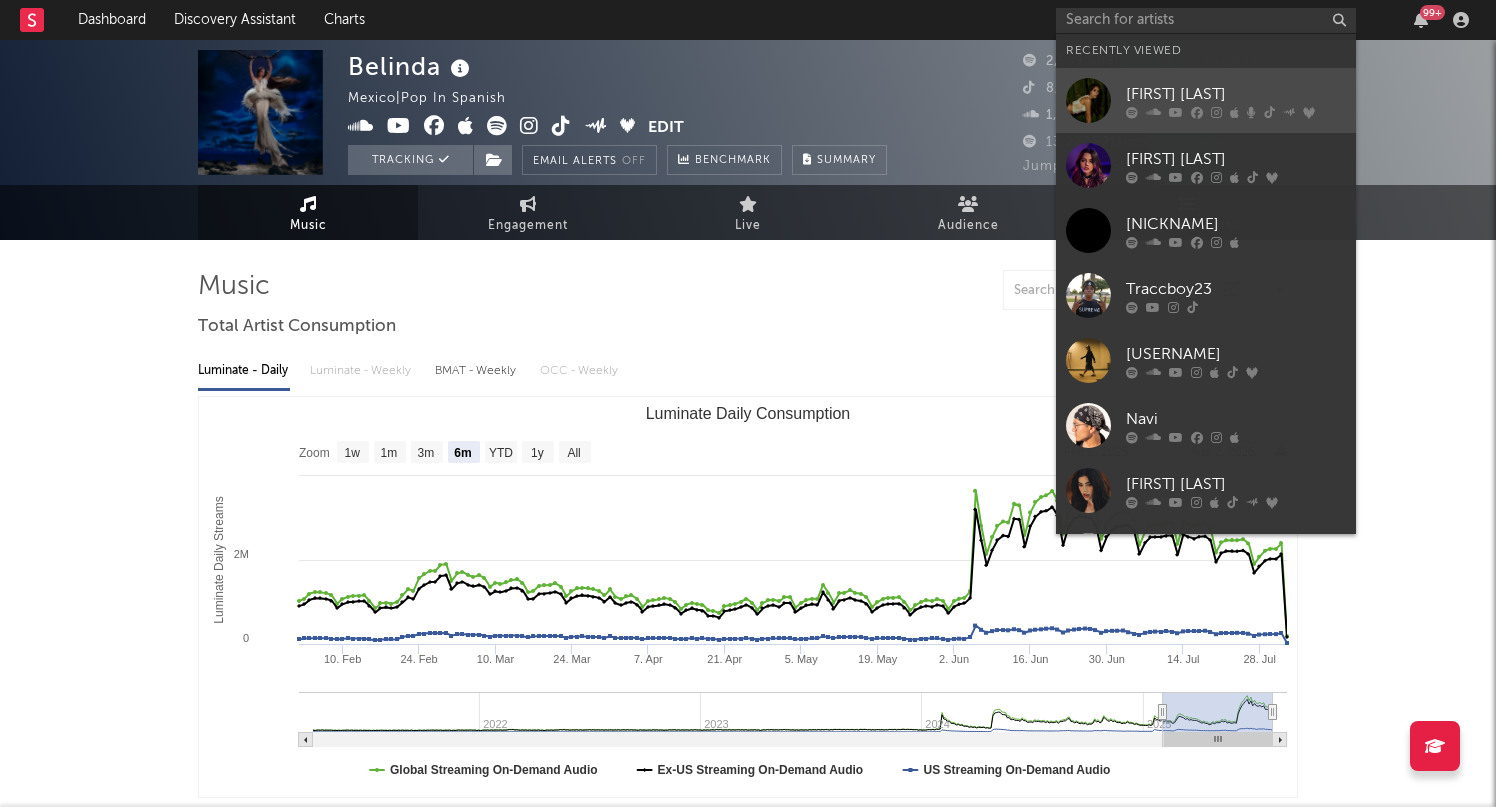 click on "[FIRST] [LAST]" at bounding box center (1236, 94) 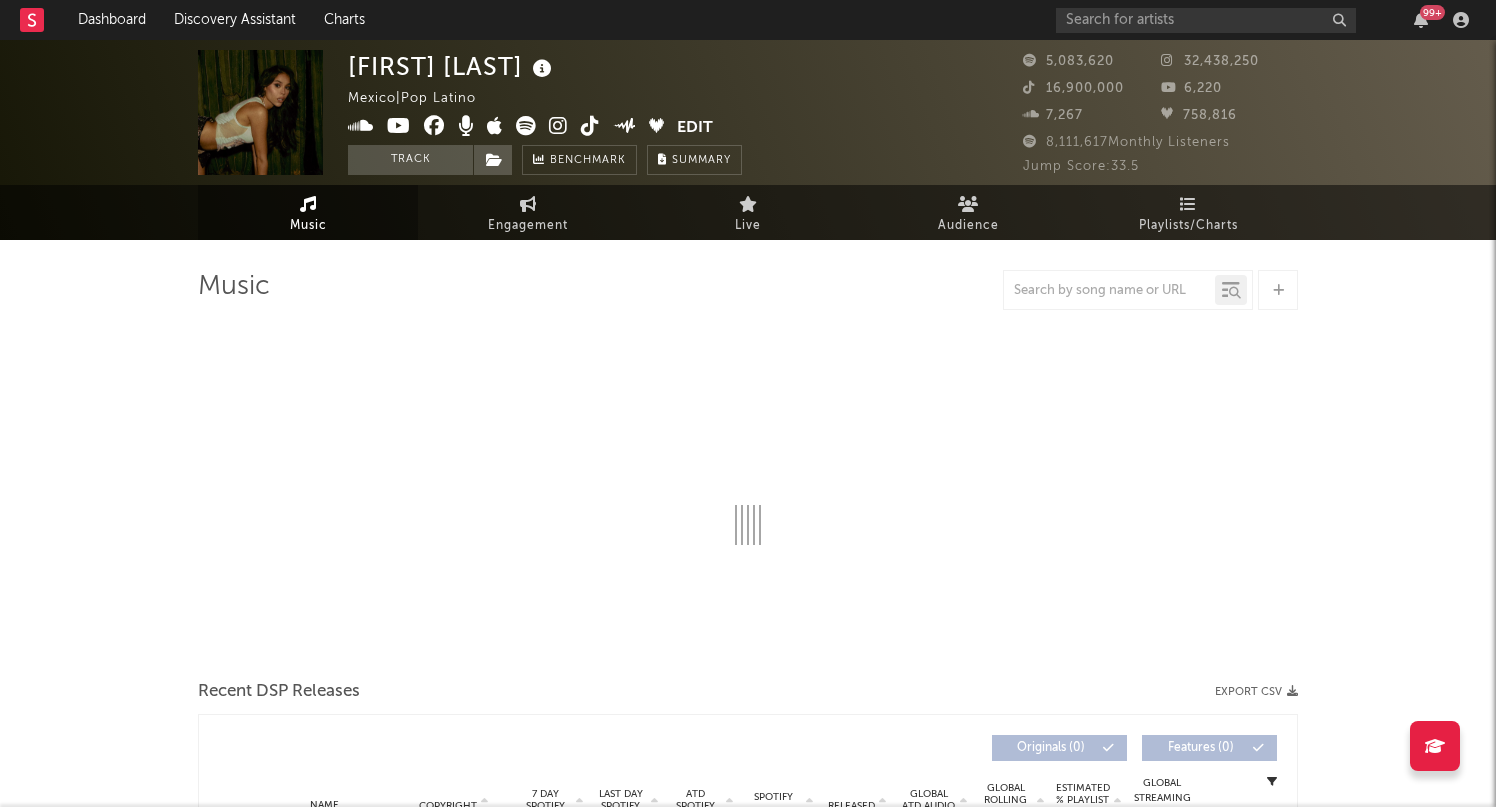 select on "6m" 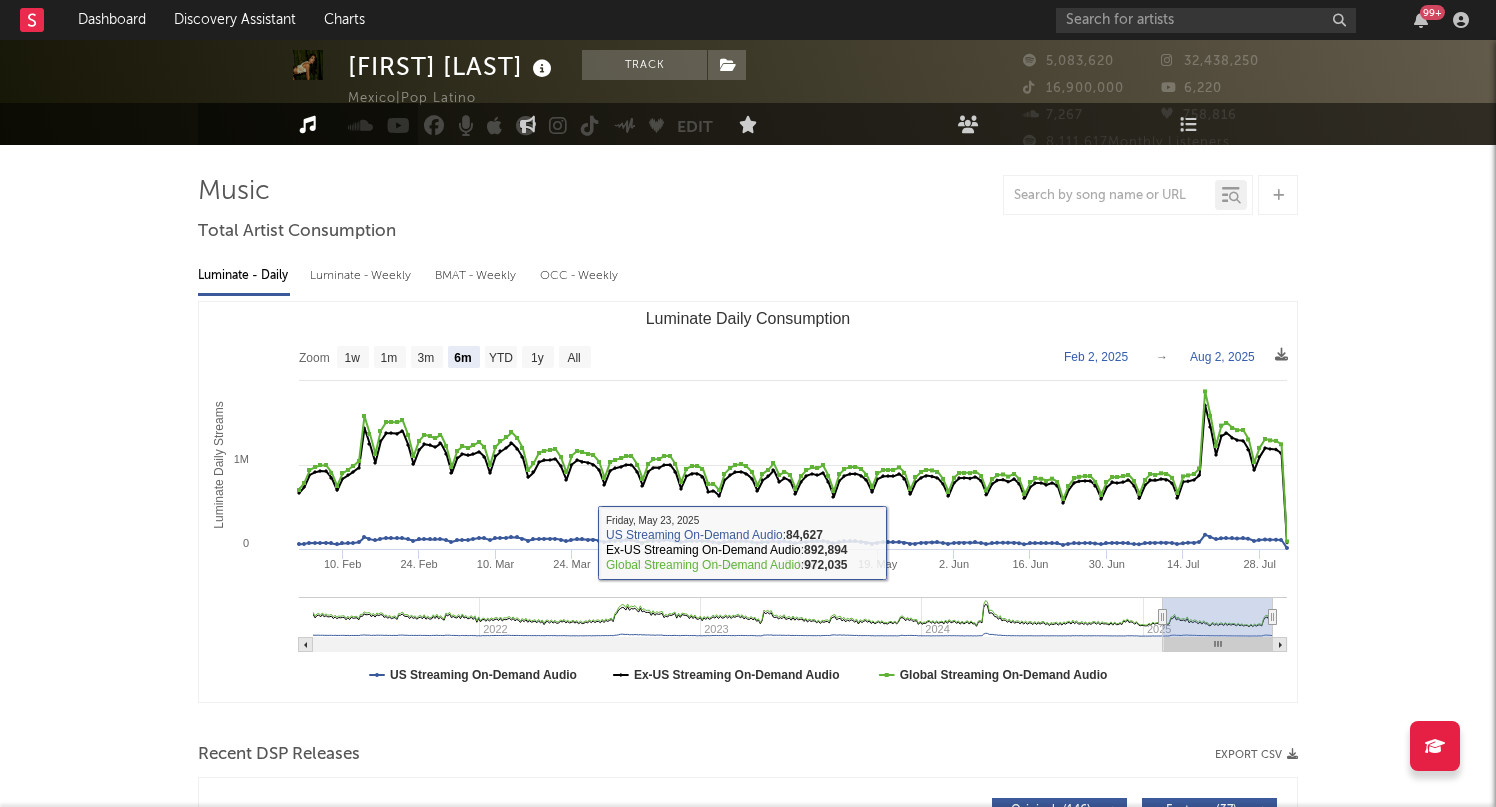 scroll, scrollTop: 113, scrollLeft: 0, axis: vertical 